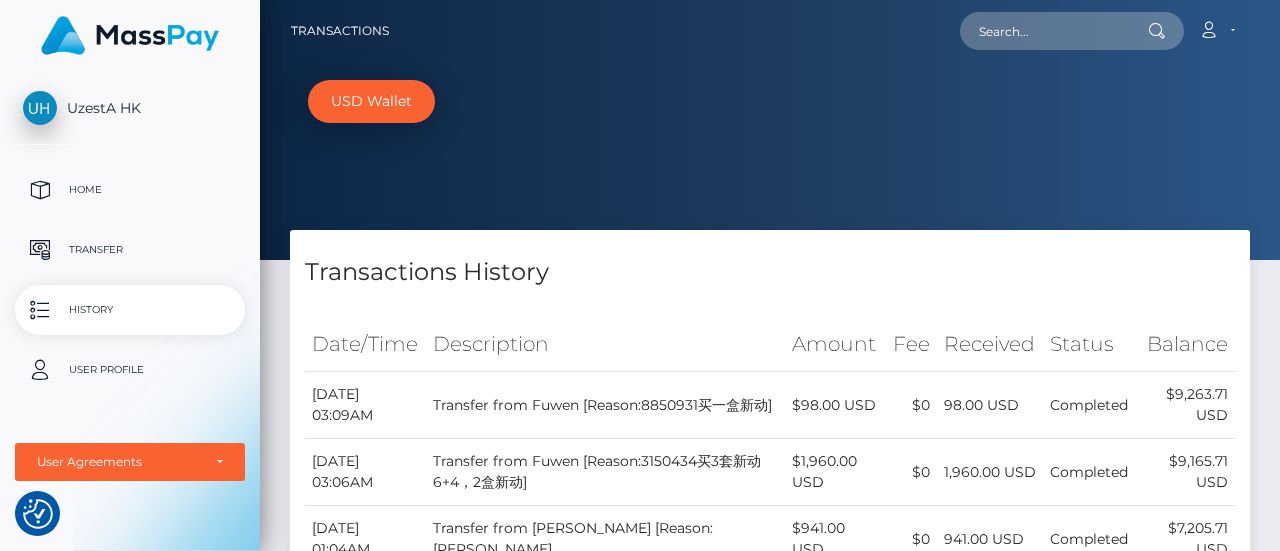 scroll, scrollTop: 0, scrollLeft: 0, axis: both 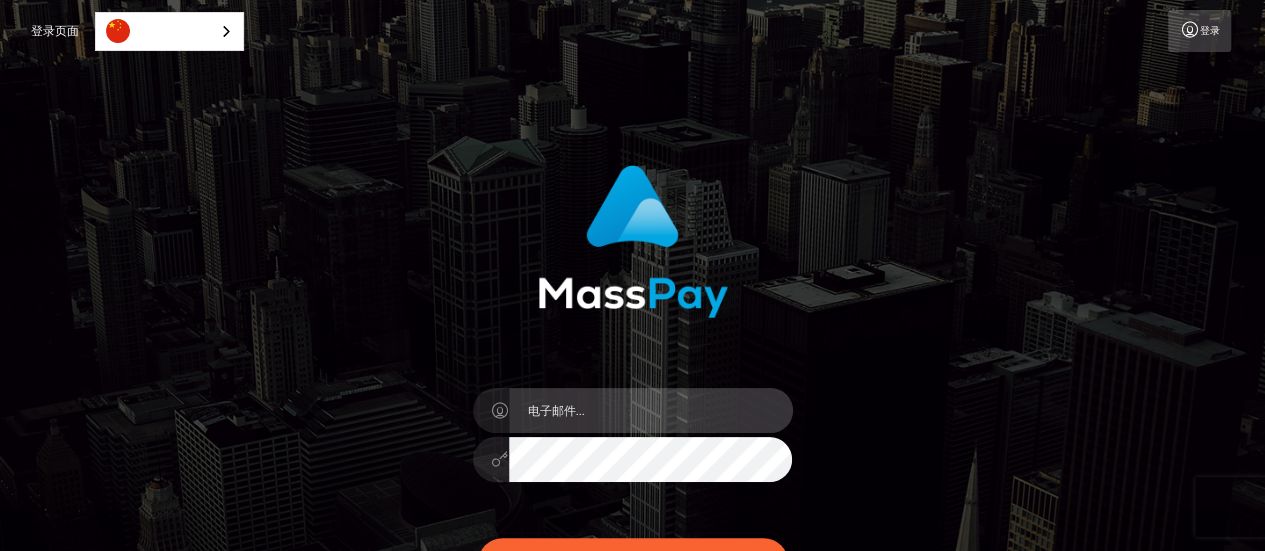 type on "MASSPAY@uzesta.com" 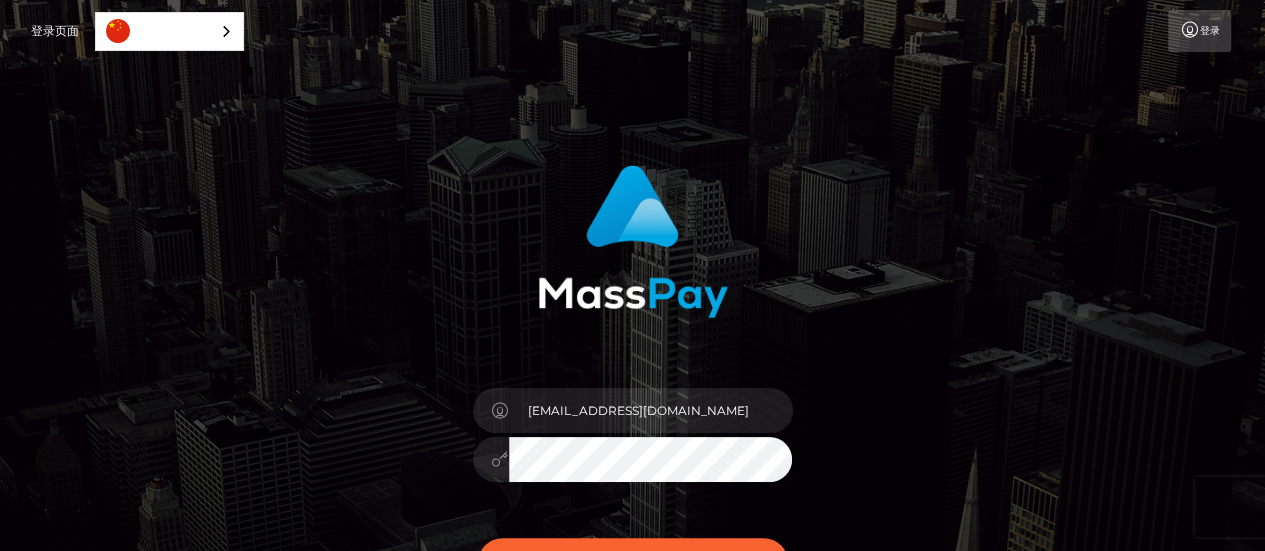 click on "为了保护你的账户，我们利用了验证码服务的帮助。你的广告拦截器可能会阻止验证码的正常运行。请在登录前禁用广告拦截器。
MASSPAY@uzesta.com
重置密码" at bounding box center (632, 404) 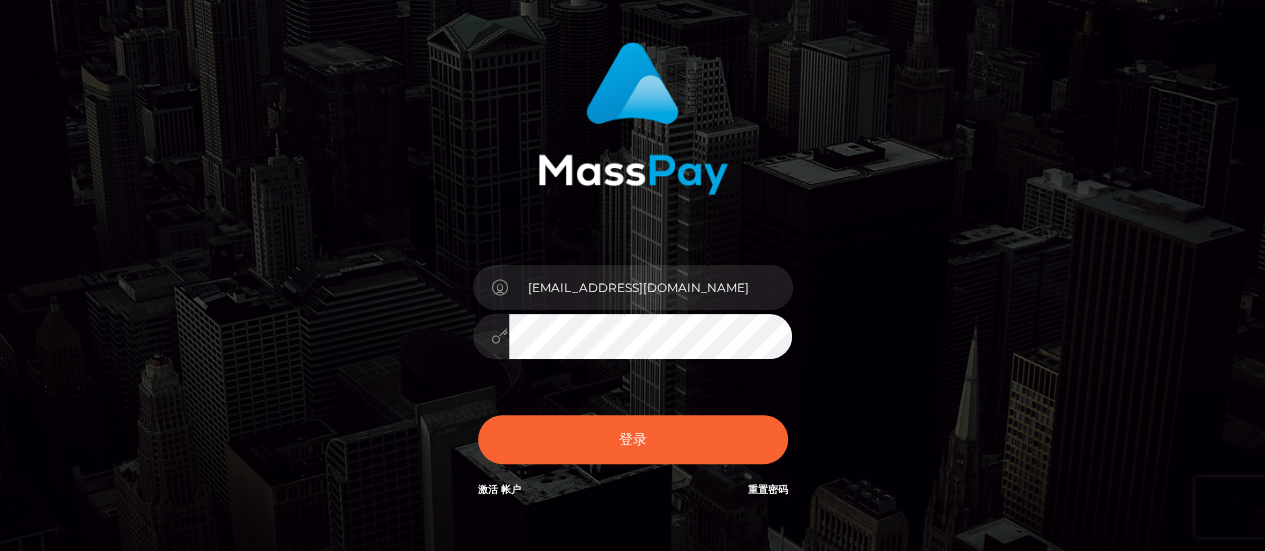 scroll, scrollTop: 200, scrollLeft: 0, axis: vertical 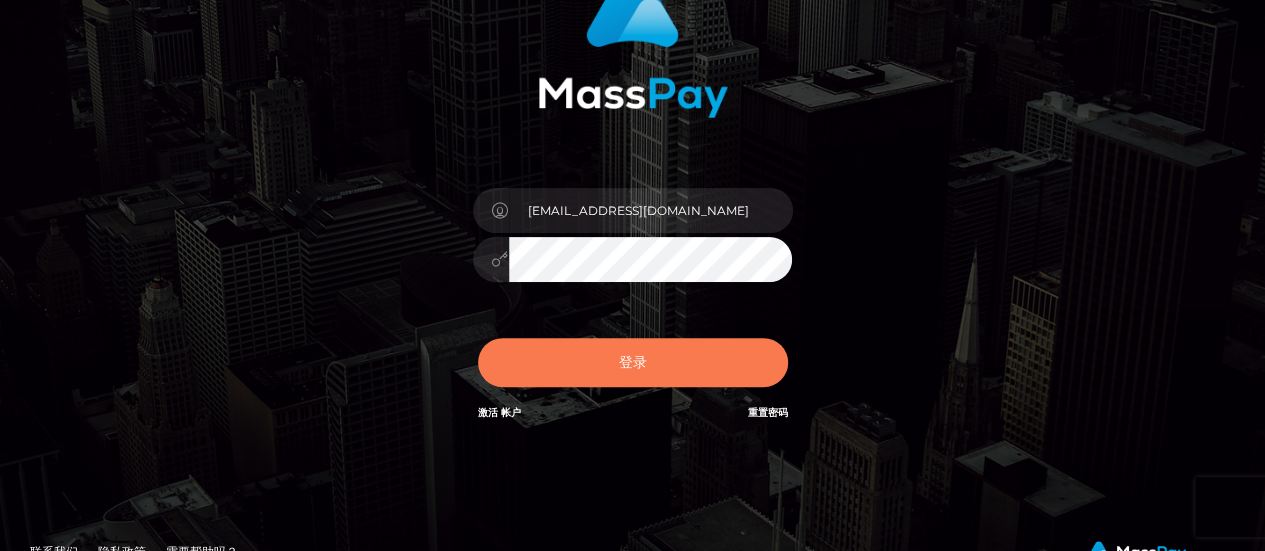 click on "登录" at bounding box center [633, 362] 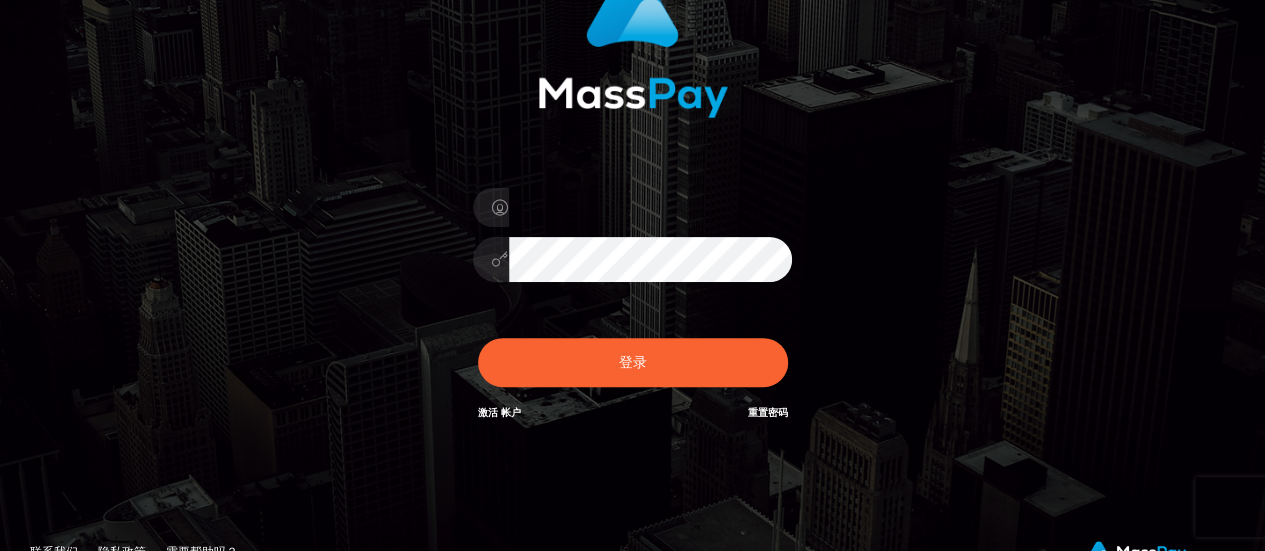 click on "为了保护你的账户，我们利用了验证码服务的帮助。你的广告拦截器可能会阻止验证码的正常运行。请在登录前禁用广告拦截器。
TUFTU1BBWUB1emVzdGEuY29t
重置密码" at bounding box center [632, 204] 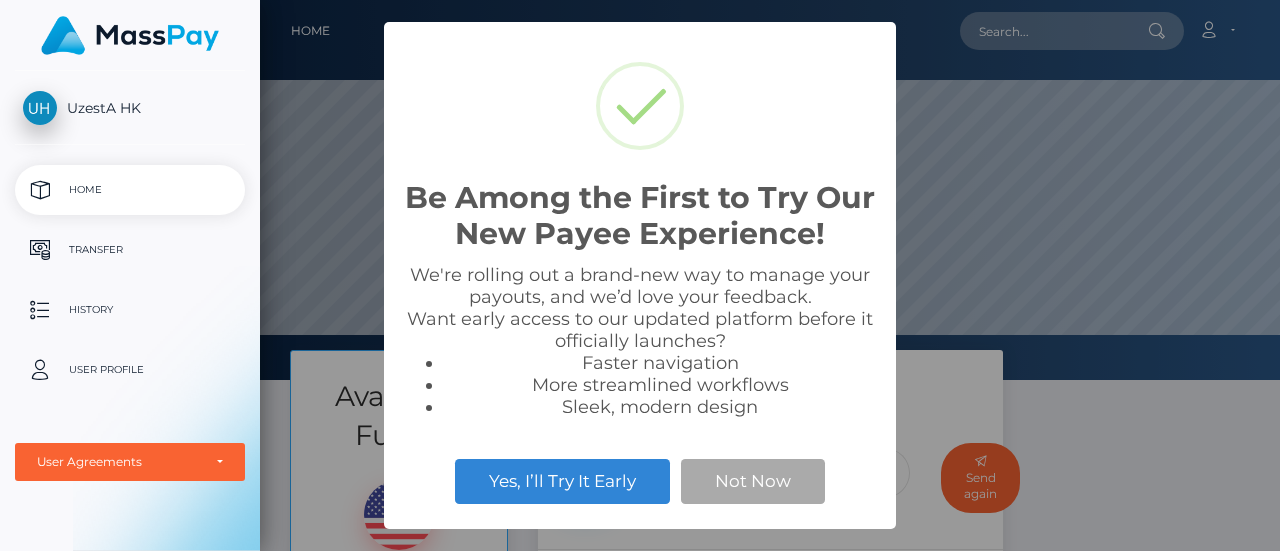 scroll, scrollTop: 0, scrollLeft: 0, axis: both 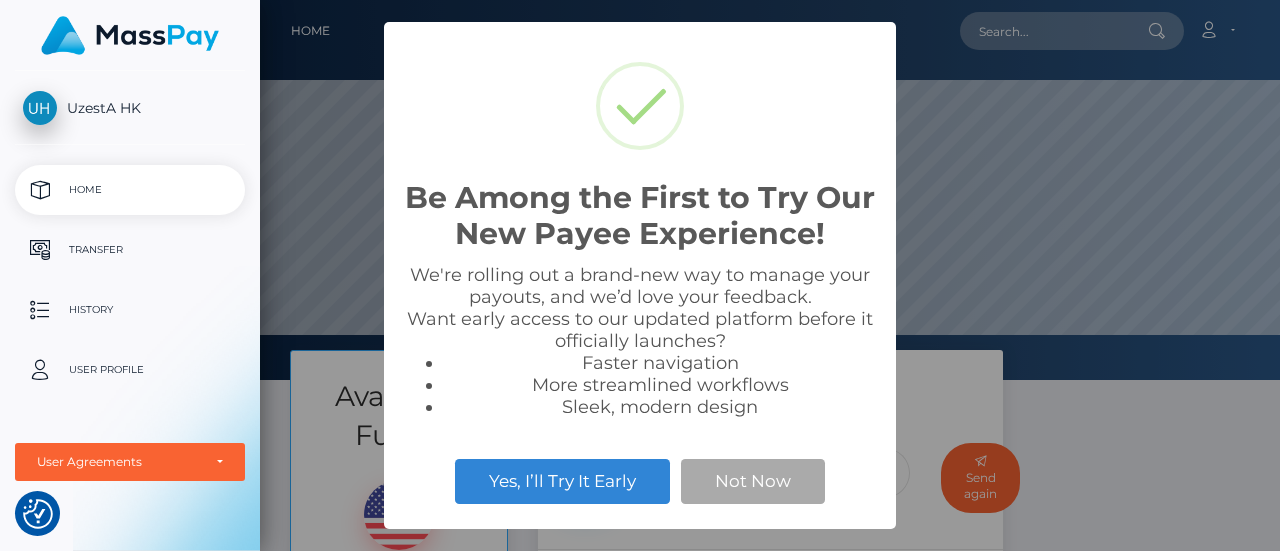 click on "Be Among the First to Try Our New Payee Experience! × We're rolling out a brand-new way to manage your payouts, and we’d love your feedback. Want early access to our updated platform before it officially launches? Faster navigation More streamlined workflows Sleek, modern design Yes, I’ll Try It Early Not Now" at bounding box center [640, 275] 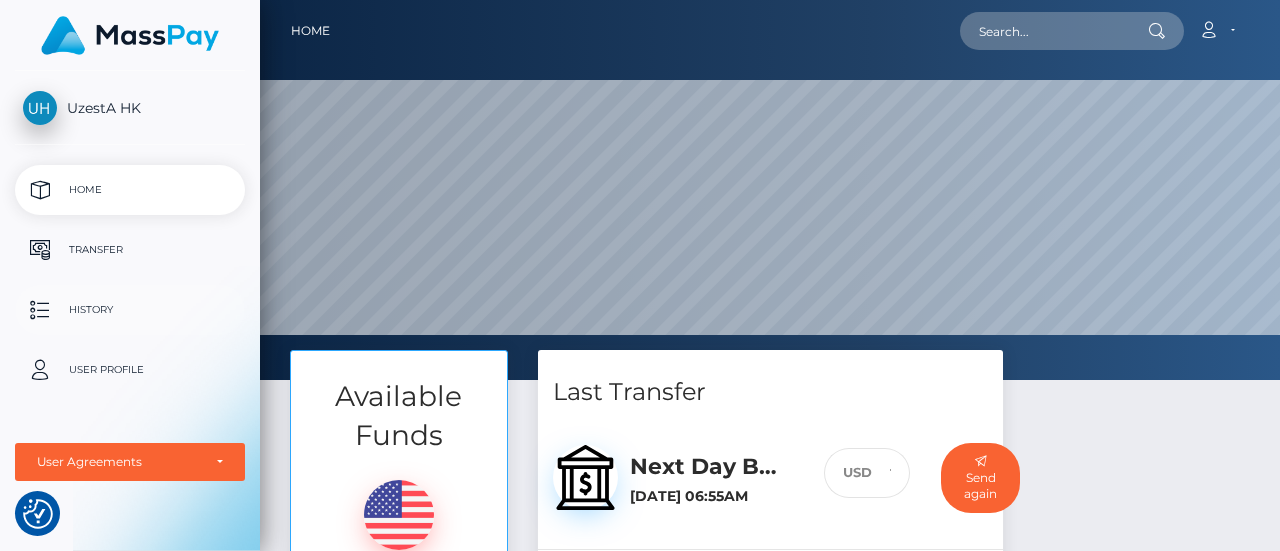 click on "History" at bounding box center [130, 310] 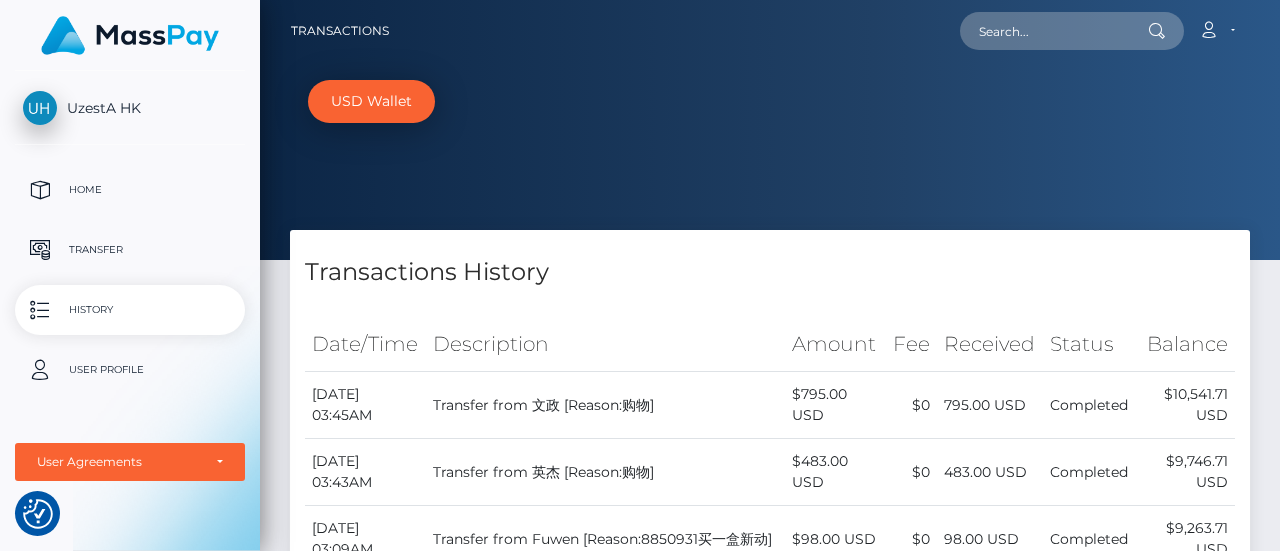 scroll, scrollTop: 0, scrollLeft: 0, axis: both 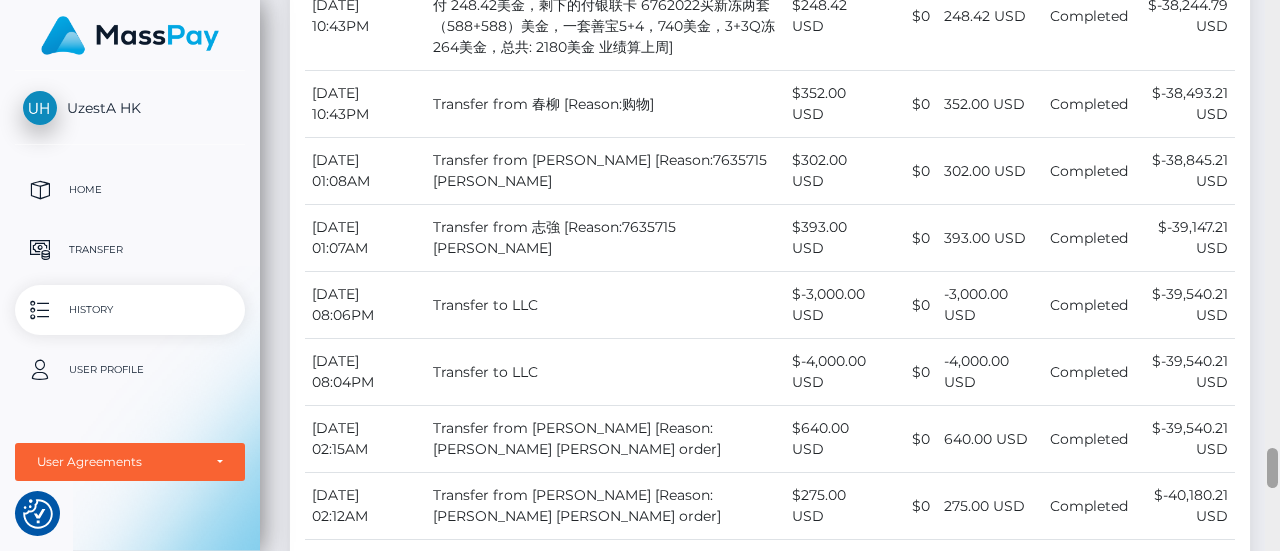 drag, startPoint x: 1279, startPoint y: 421, endPoint x: 1279, endPoint y: 105, distance: 316 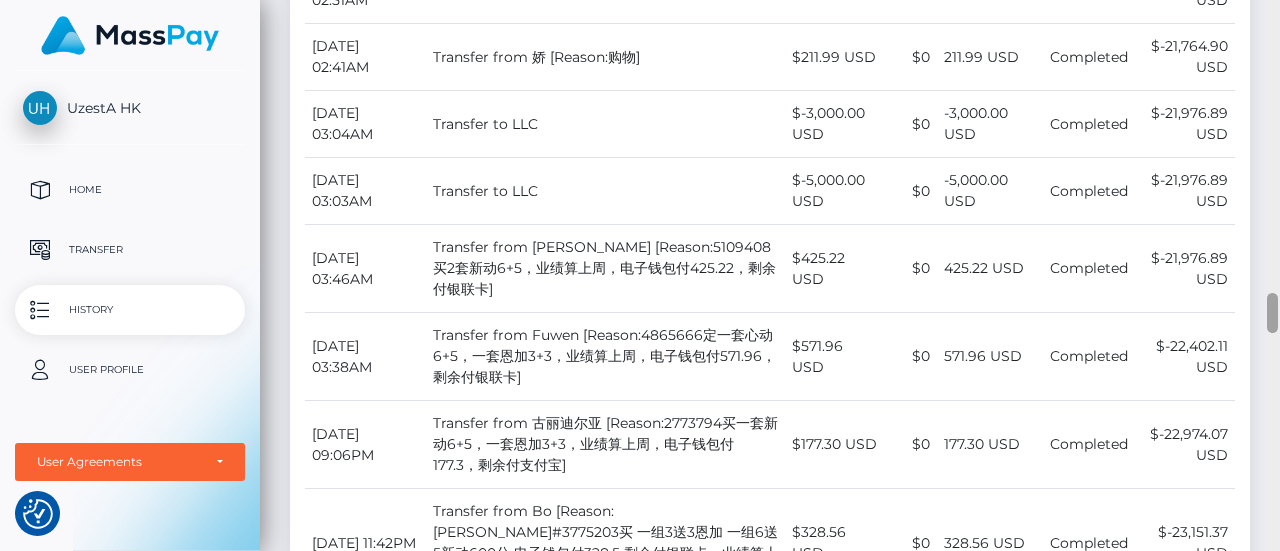 scroll, scrollTop: 0, scrollLeft: 0, axis: both 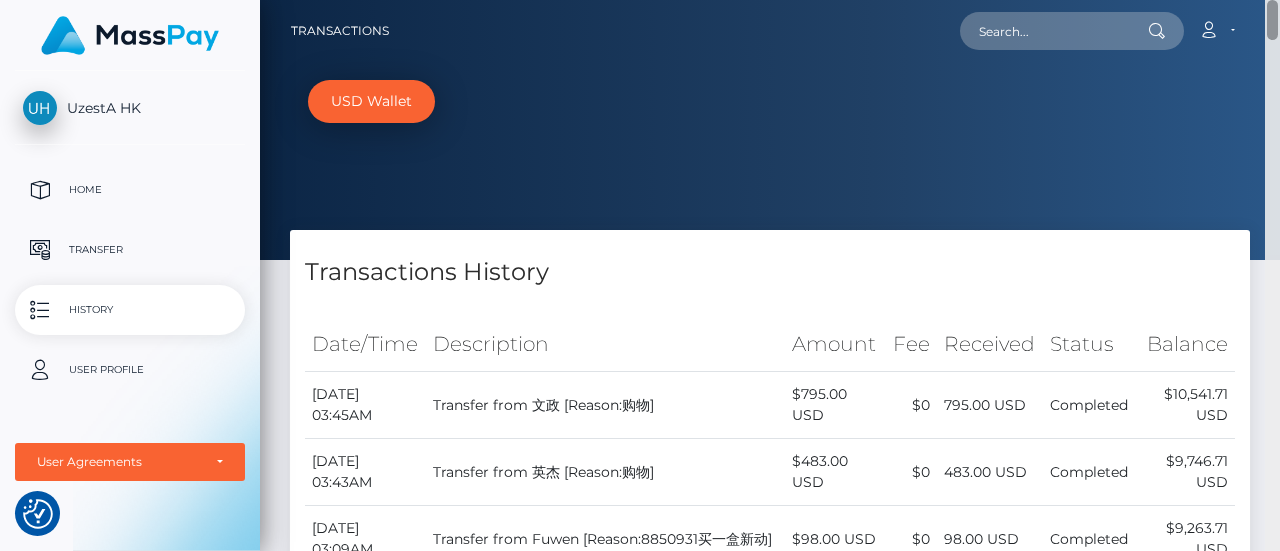 drag, startPoint x: 1274, startPoint y: 451, endPoint x: 1264, endPoint y: -41, distance: 492.10162 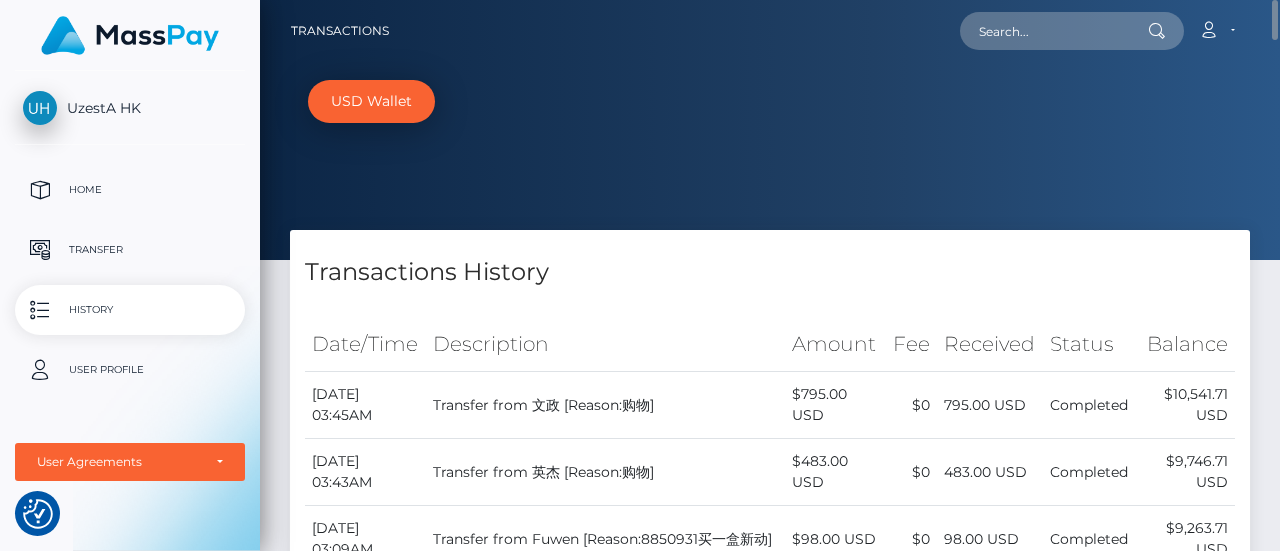 drag, startPoint x: 440, startPoint y: 431, endPoint x: 310, endPoint y: 396, distance: 134.62912 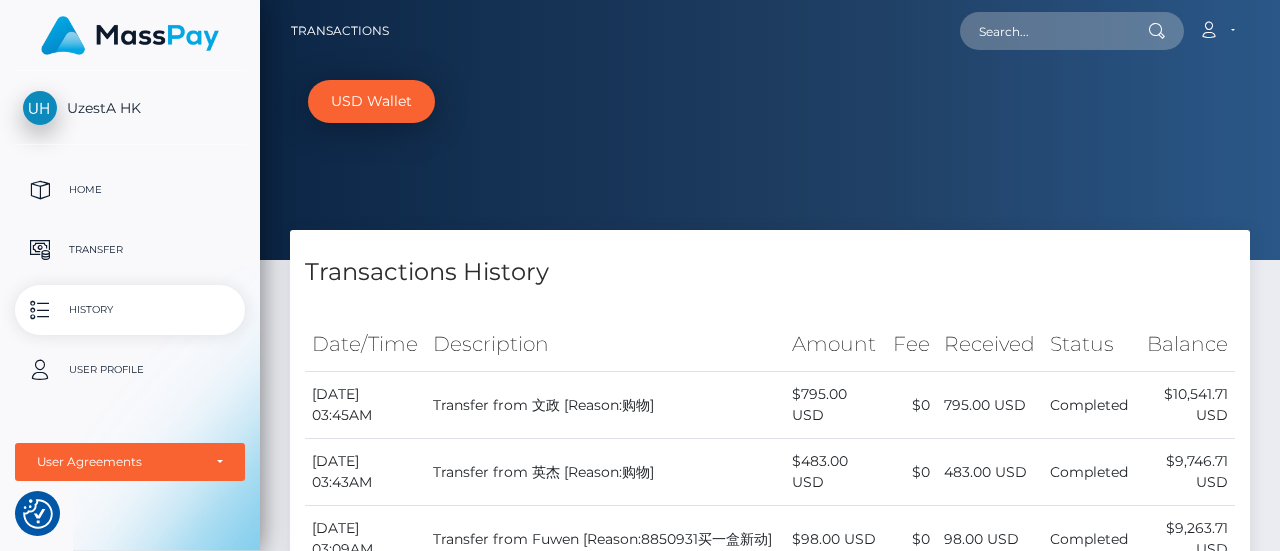 copy on "July 14, 2025 03:45AM" 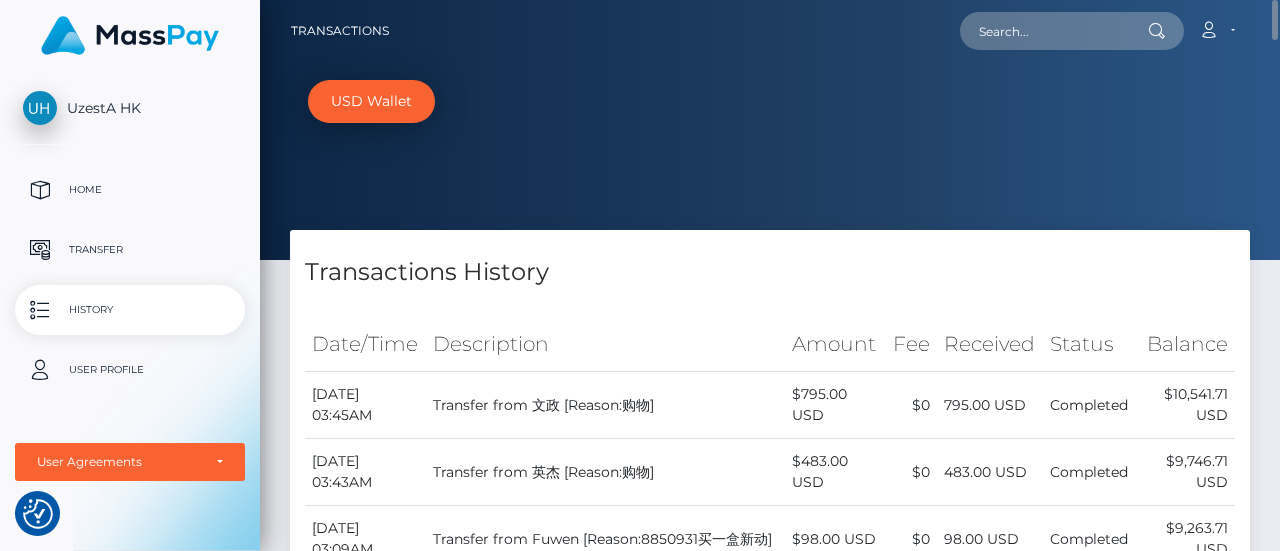 click on "Transfer from 文政 [Reason:购物]" at bounding box center [606, 405] 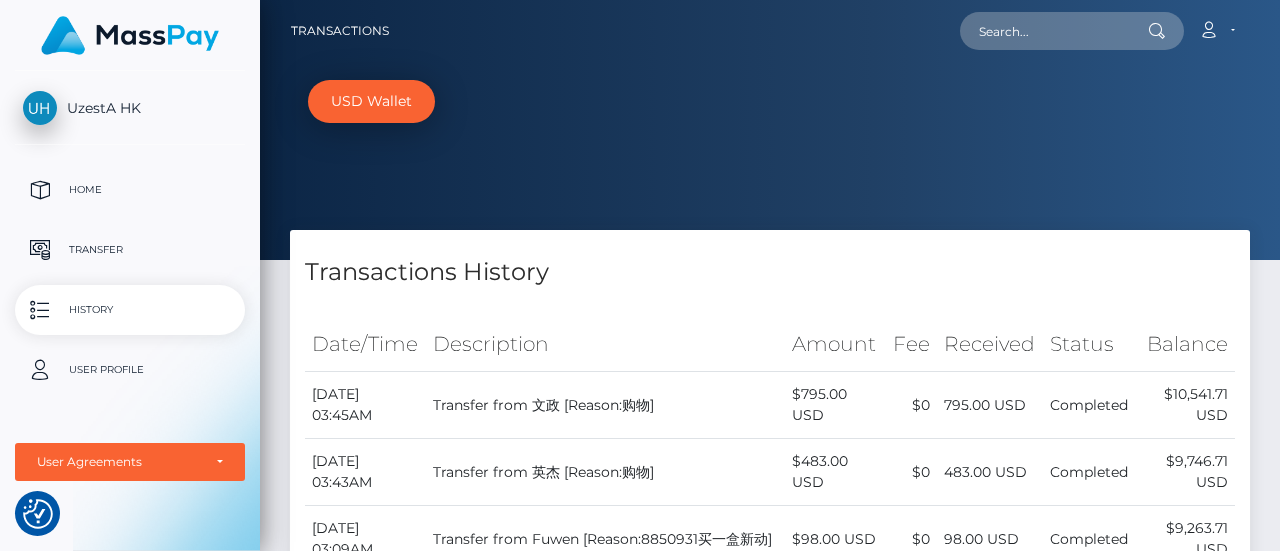 copy on "Transfer from 文政 [Reason:购物]" 